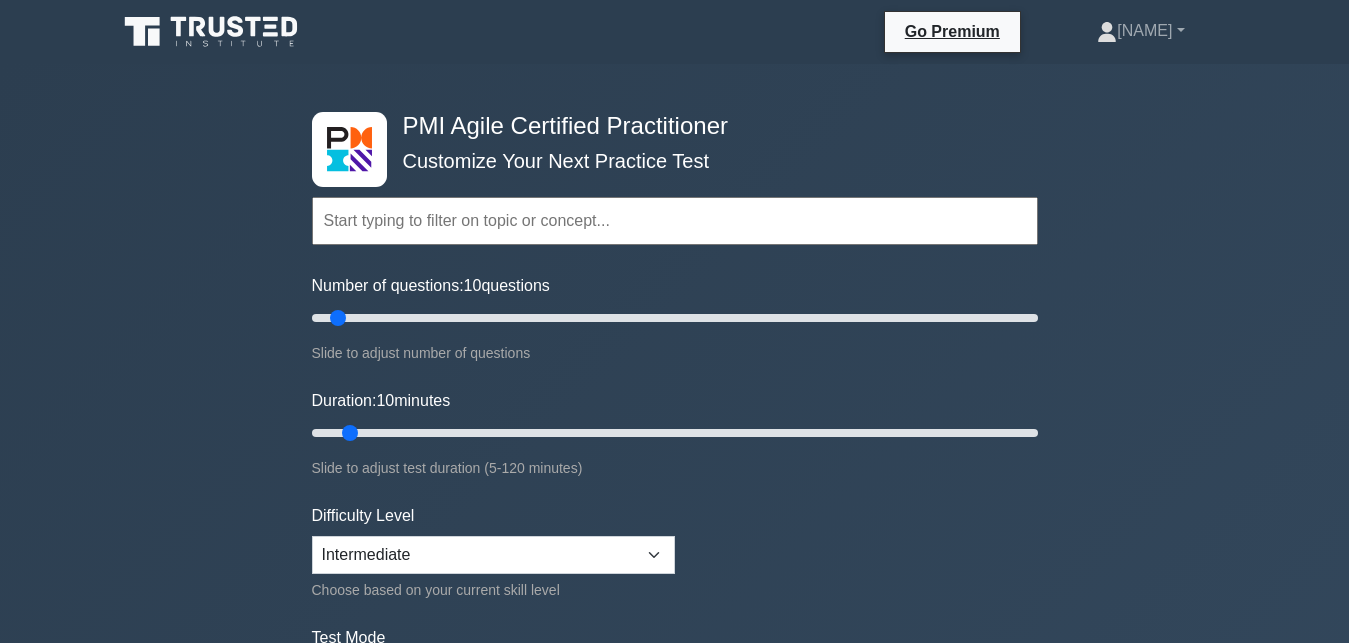 scroll, scrollTop: 0, scrollLeft: 0, axis: both 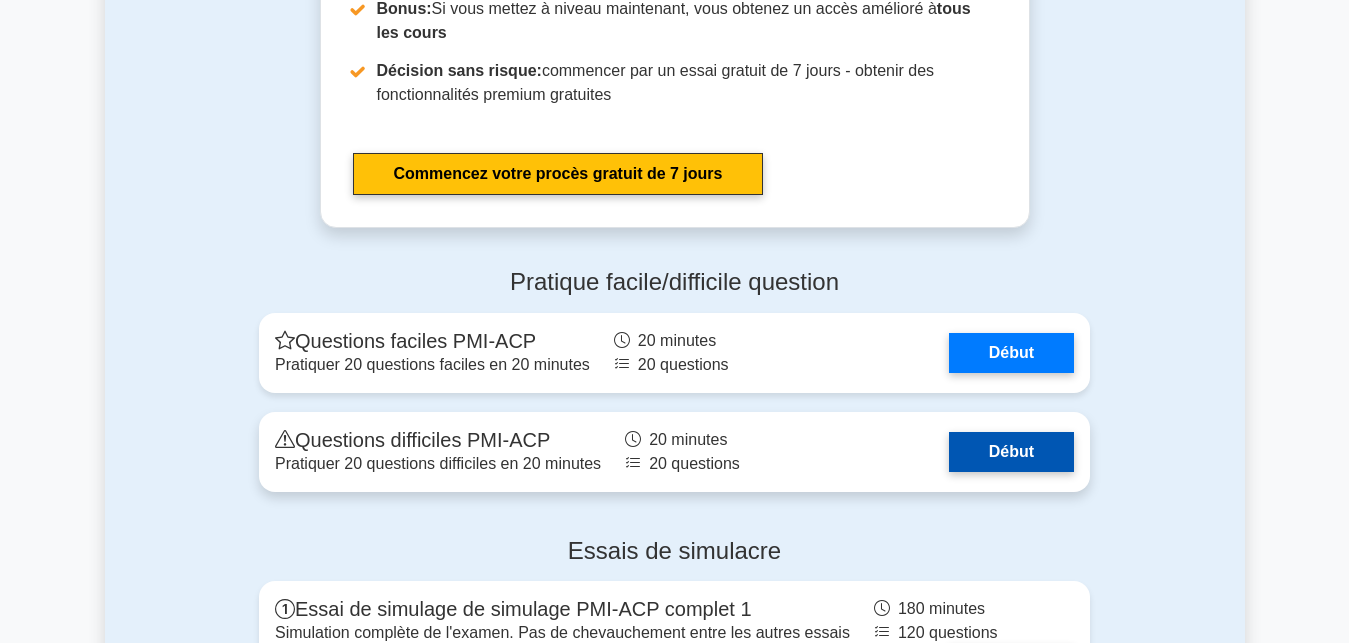 click on "Début" at bounding box center (1011, 452) 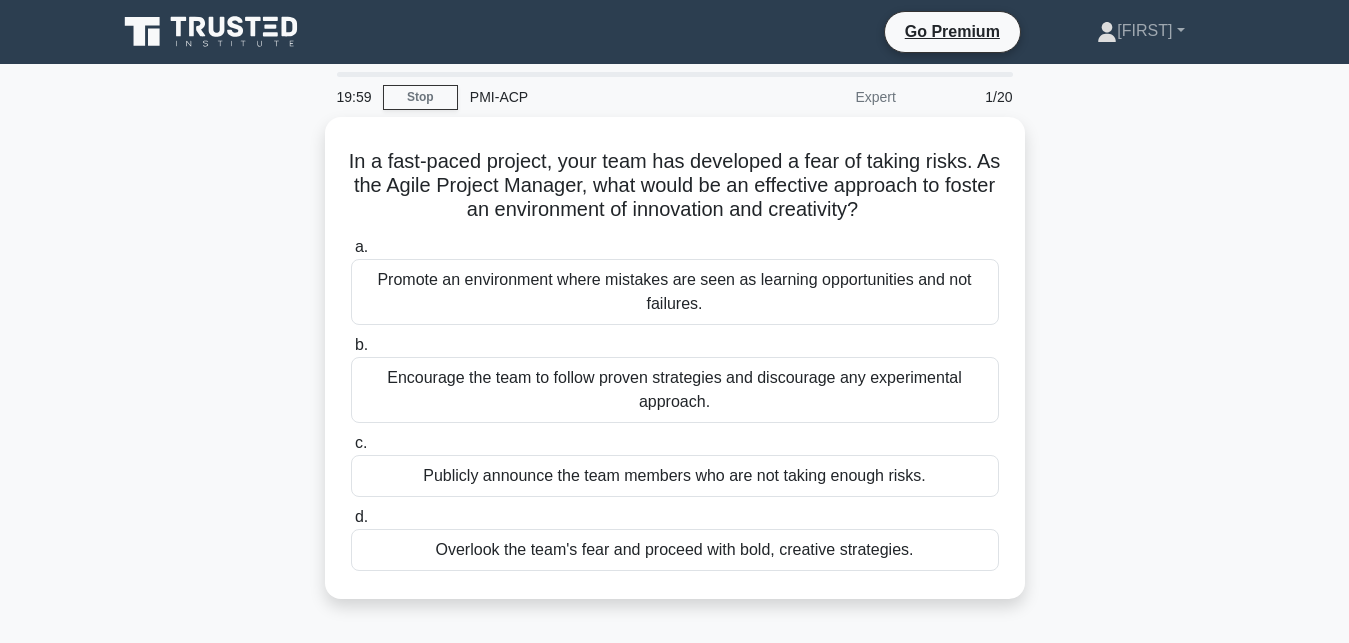 scroll, scrollTop: 0, scrollLeft: 0, axis: both 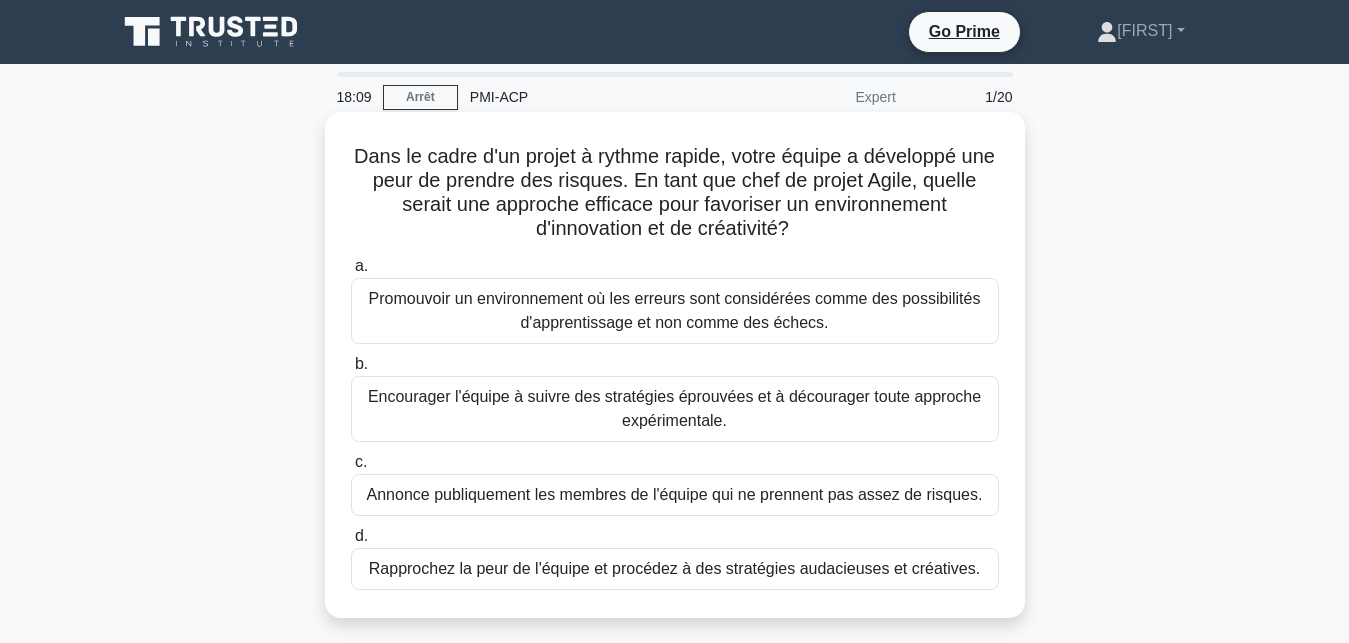 click on "Promouvoir un environnement où les erreurs sont considérées comme des possibilités d'apprentissage et non comme des échecs." at bounding box center (675, 311) 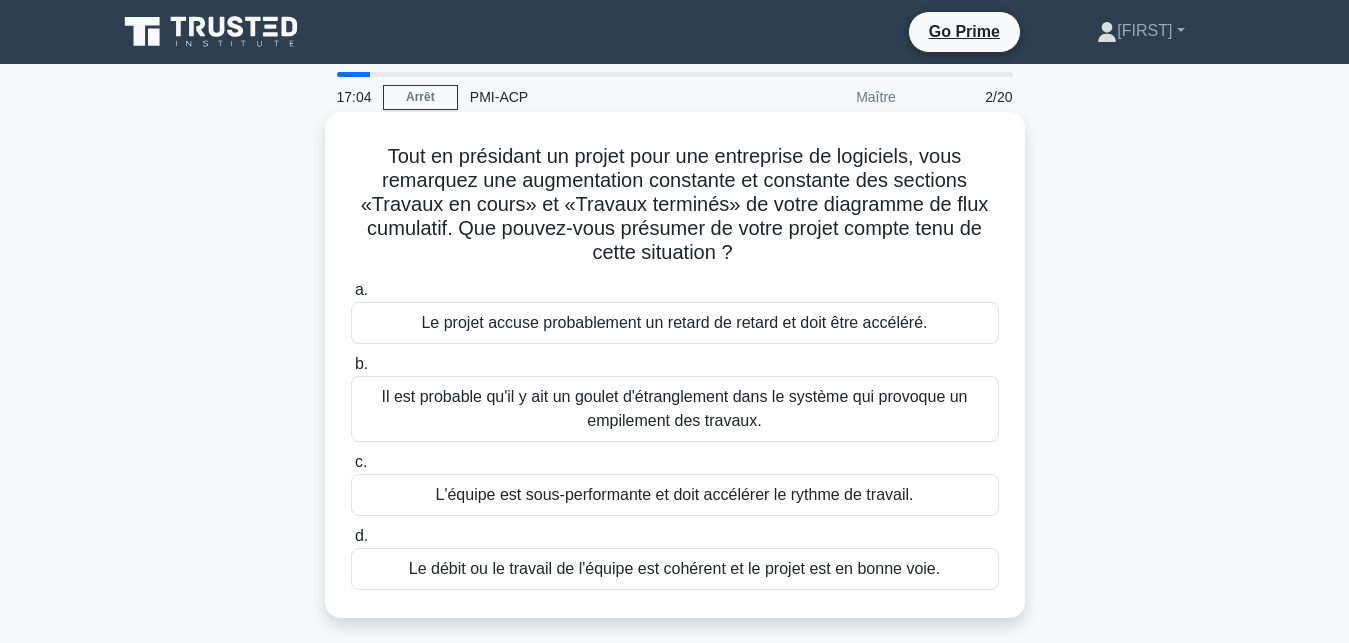 click on "Il est probable qu'il y ait un goulet d'étranglement dans le système qui provoque un empilement des travaux." at bounding box center (675, 409) 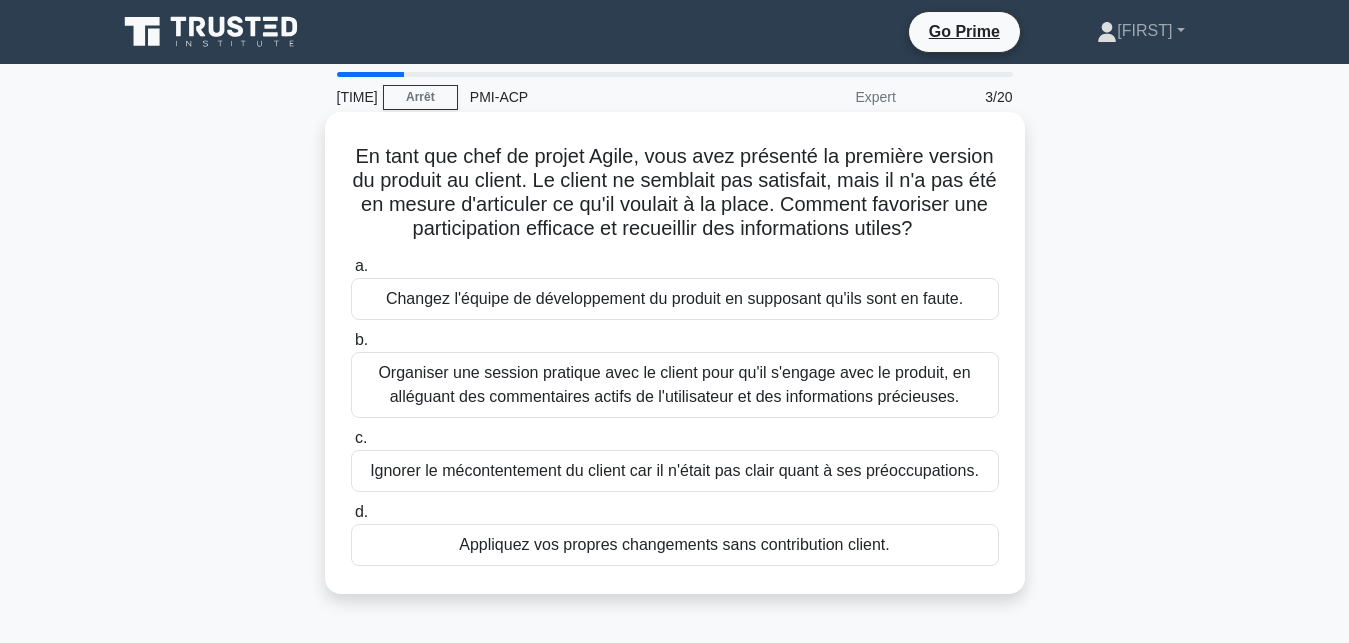 click on "Organiser une session pratique avec le client pour qu'il s'engage avec le produit, en alléguant des commentaires actifs de l'utilisateur et des informations précieuses." at bounding box center [675, 385] 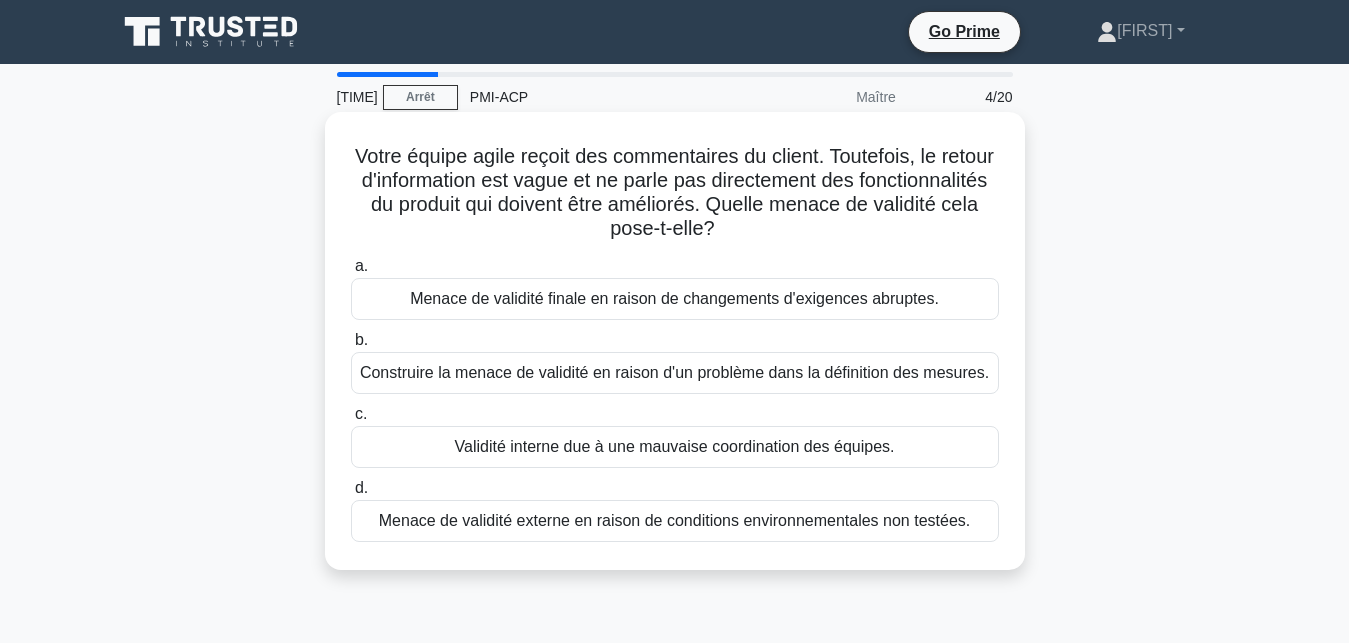 click on "Menace de validité finale en raison de changements d'exigences abruptes." at bounding box center [675, 299] 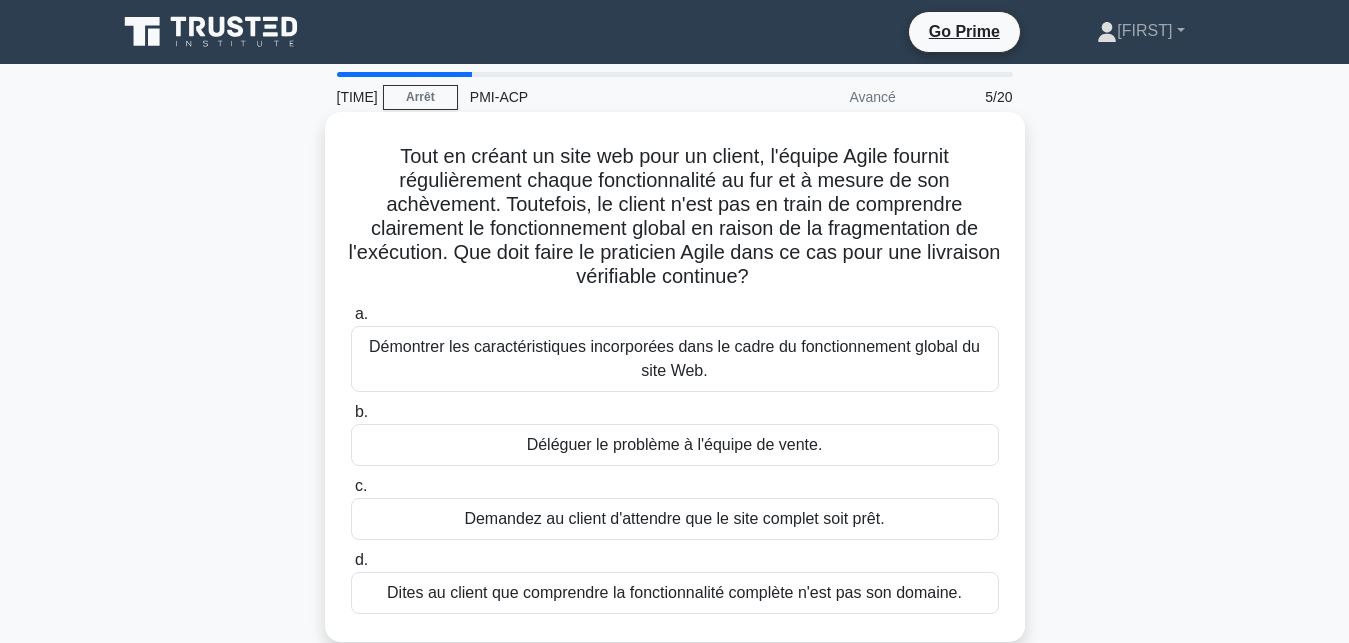 click on "Démontrer les caractéristiques incorporées dans le cadre du fonctionnement global du site Web." at bounding box center [675, 359] 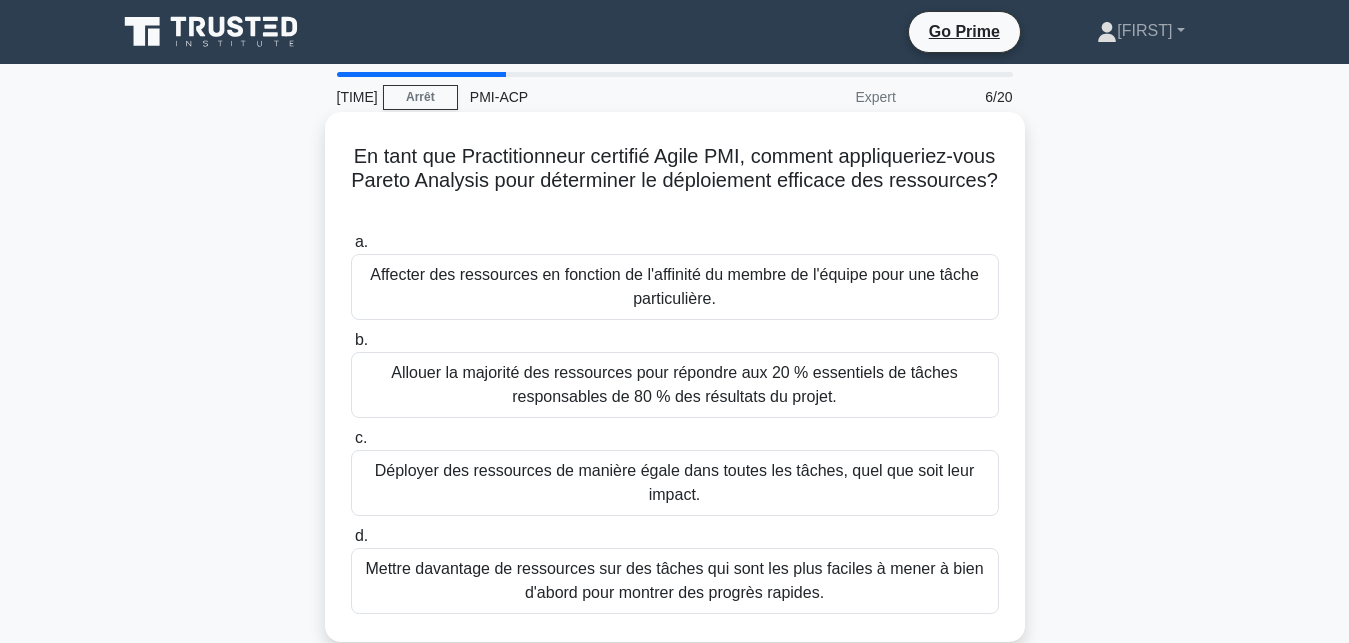 click on "Allouer la majorité des ressources pour répondre aux 20 % essentiels de tâches responsables de 80 % des résultats du projet." at bounding box center [675, 385] 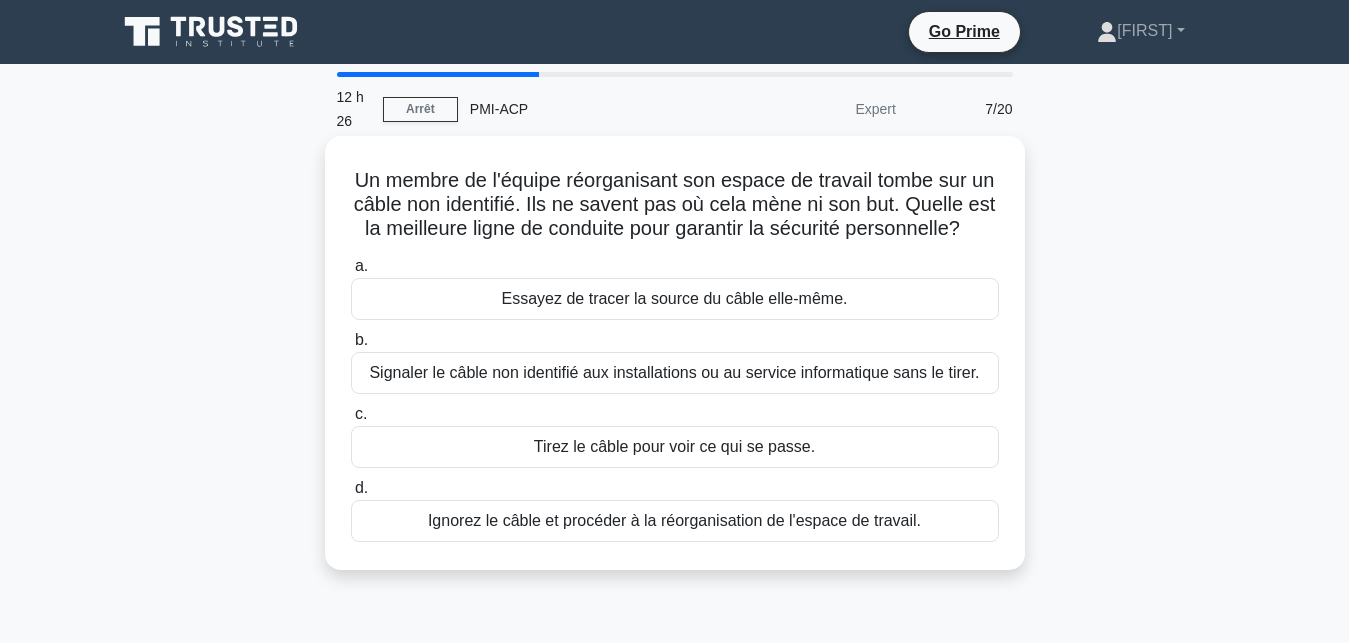 click on "Essayez de tracer la source du câble elle-même." at bounding box center (675, 299) 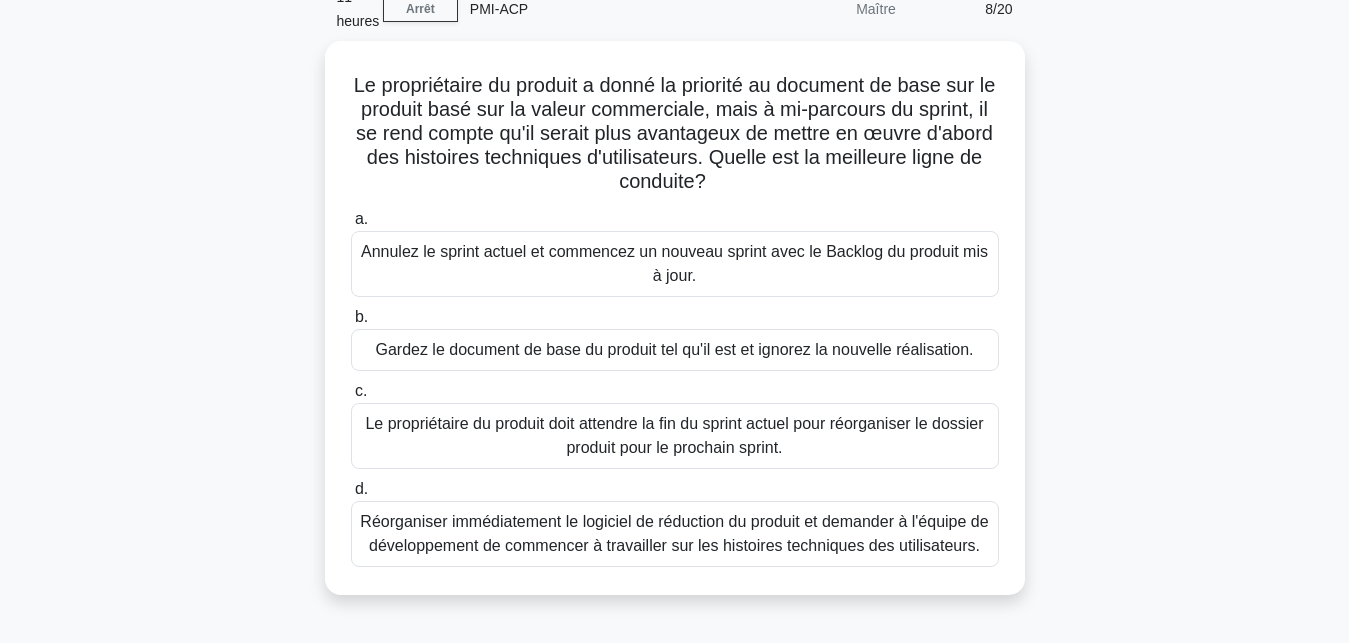 scroll, scrollTop: 108, scrollLeft: 0, axis: vertical 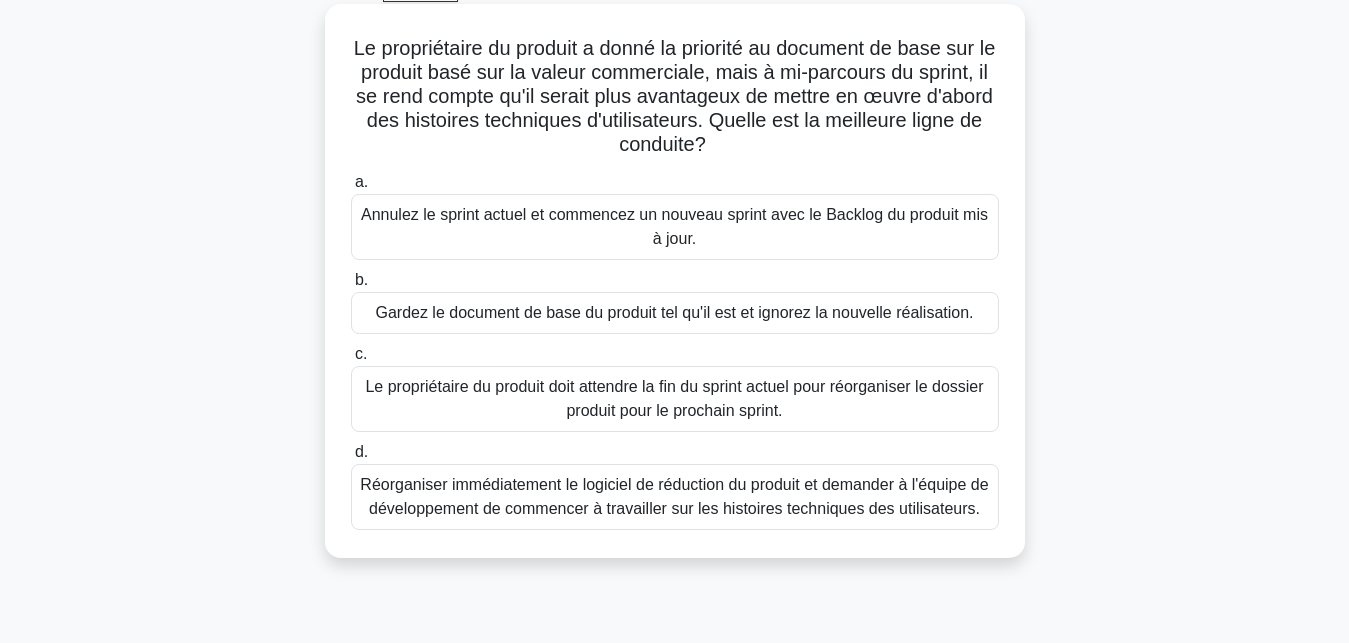 click on "Le propriétaire du produit doit attendre la fin du sprint actuel pour réorganiser le dossier produit pour le prochain sprint." at bounding box center [675, 399] 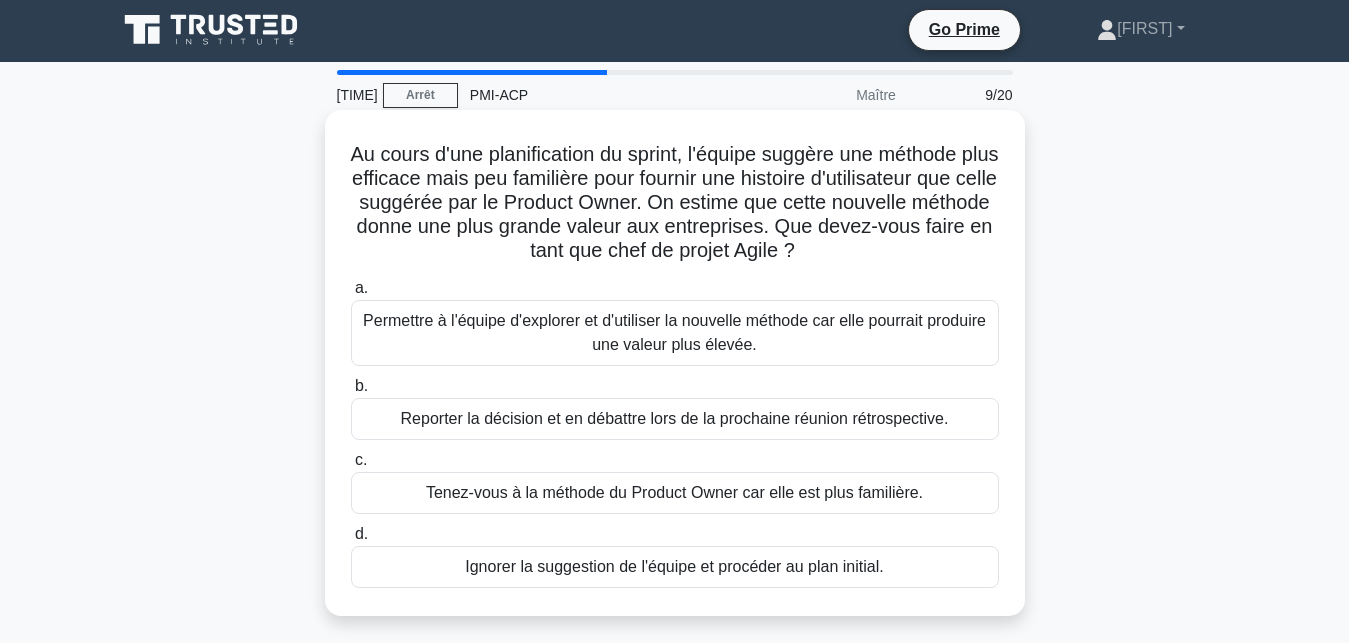 scroll, scrollTop: 0, scrollLeft: 0, axis: both 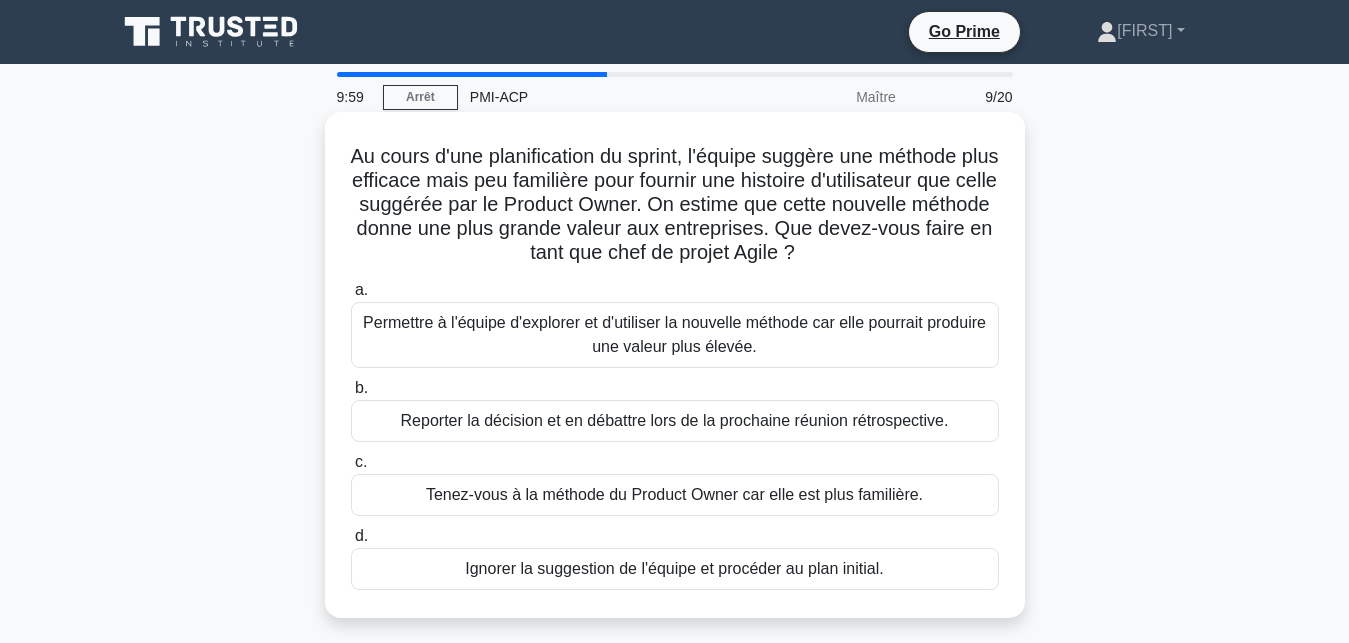 click on "Permettre à l'équipe d'explorer et d'utiliser la nouvelle méthode car elle pourrait produire une valeur plus élevée." at bounding box center (675, 335) 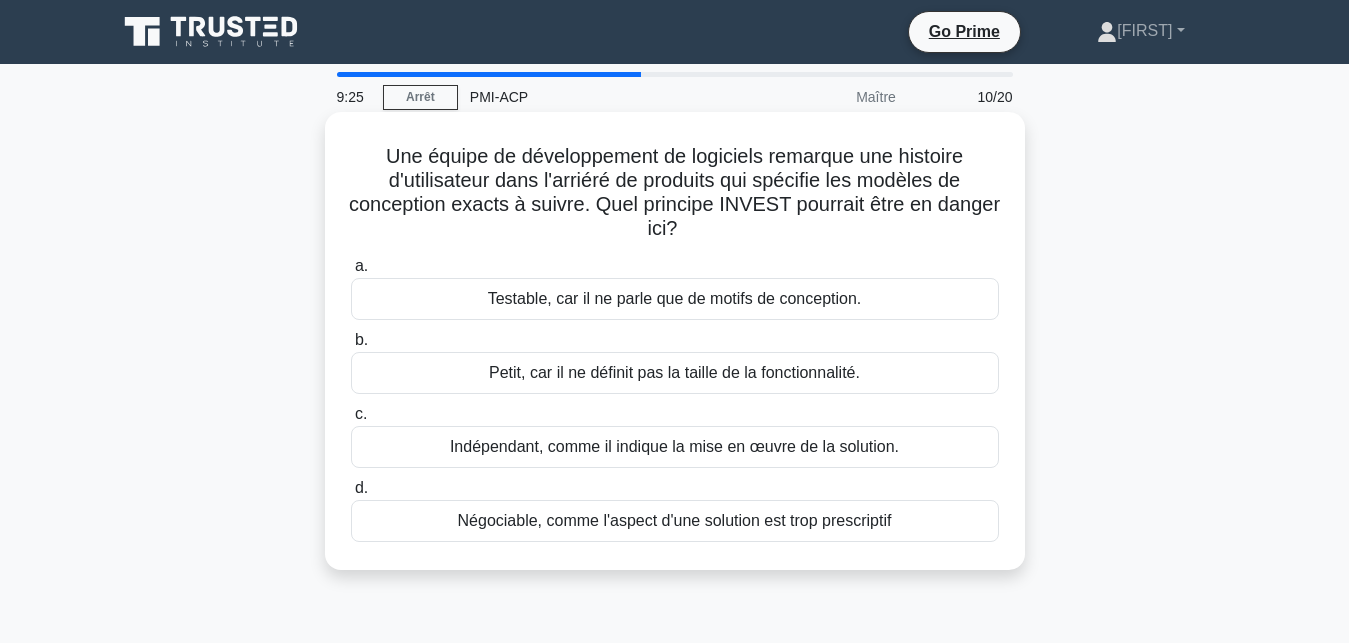 click on "Testable, car il ne parle que de motifs de conception." at bounding box center [675, 299] 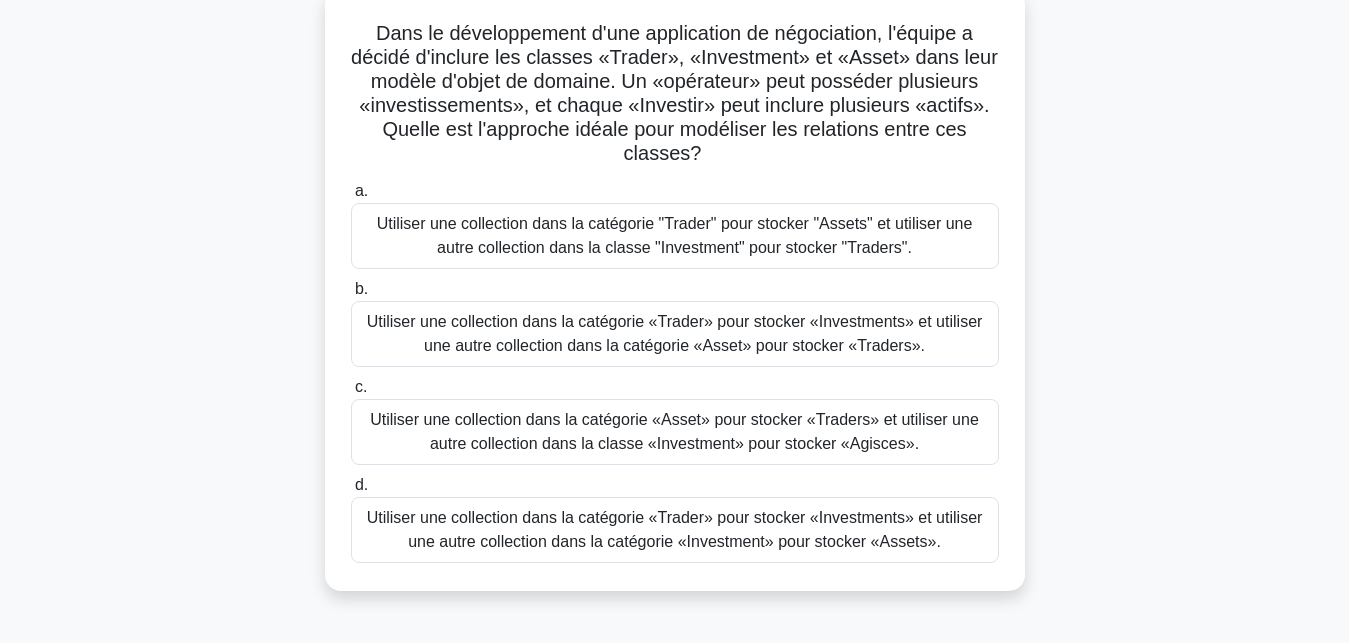 scroll, scrollTop: 138, scrollLeft: 0, axis: vertical 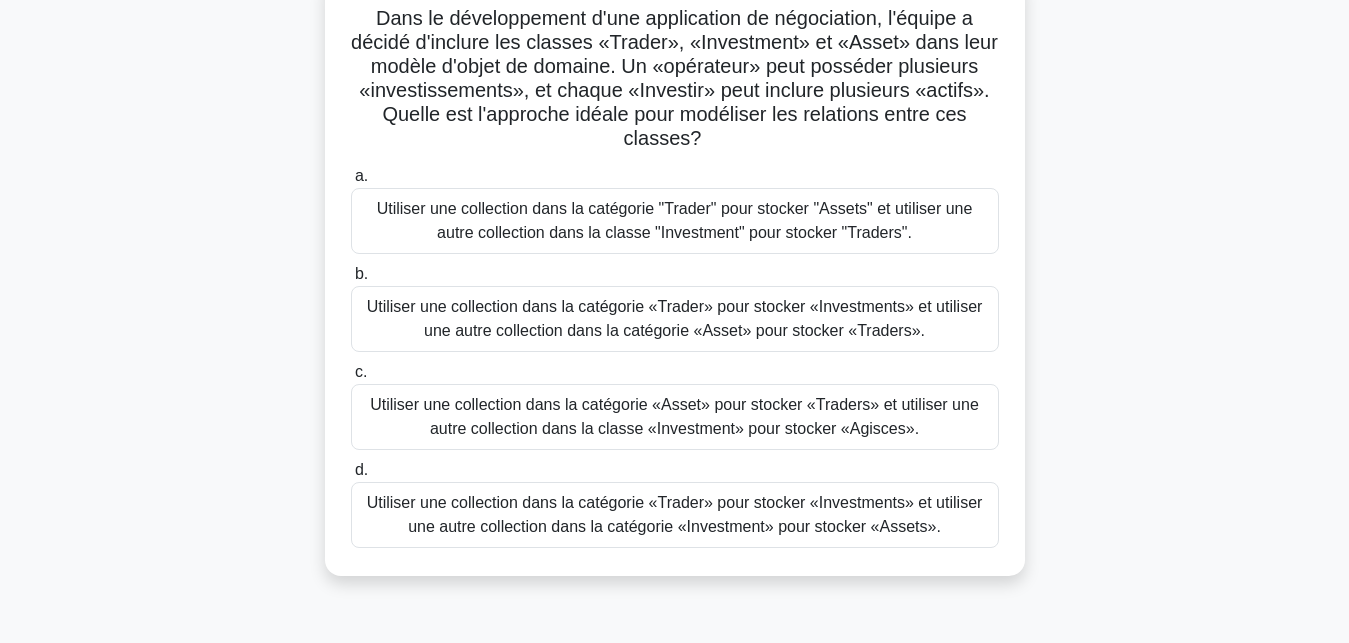 click on "Utiliser une collection dans la catégorie «Trader» pour stocker «Investments» et utiliser une autre collection dans la catégorie «Asset» pour stocker «Traders»." at bounding box center [675, 319] 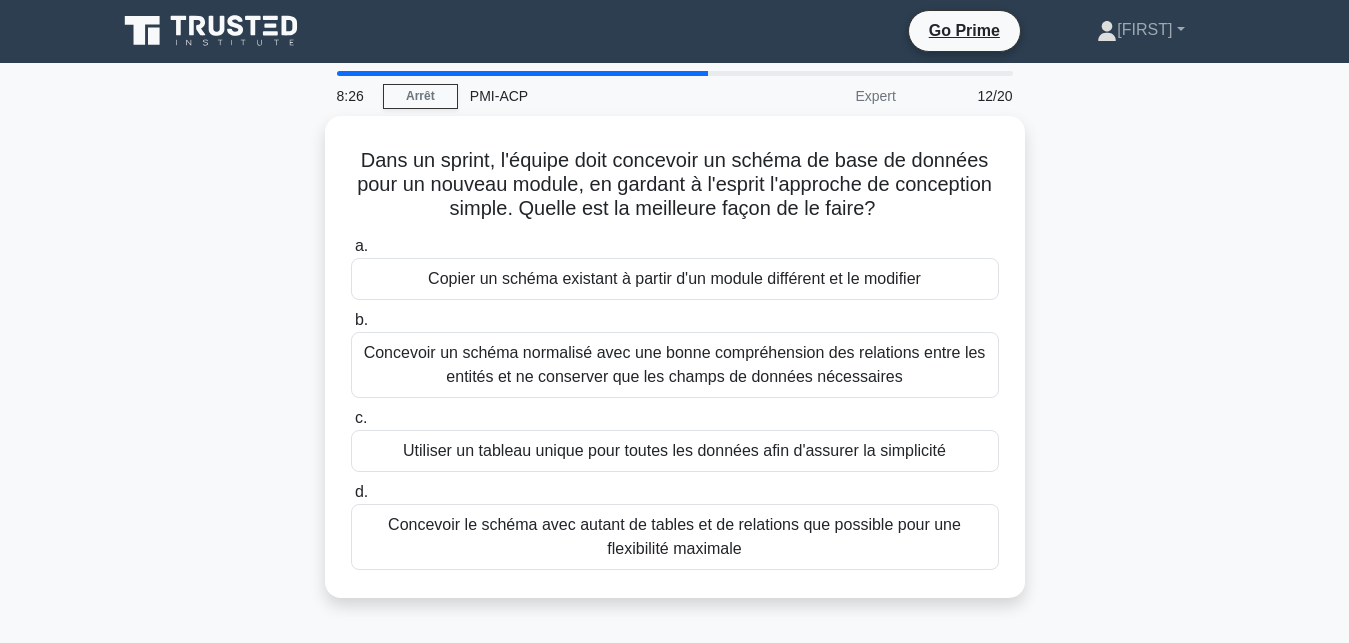 scroll, scrollTop: 0, scrollLeft: 0, axis: both 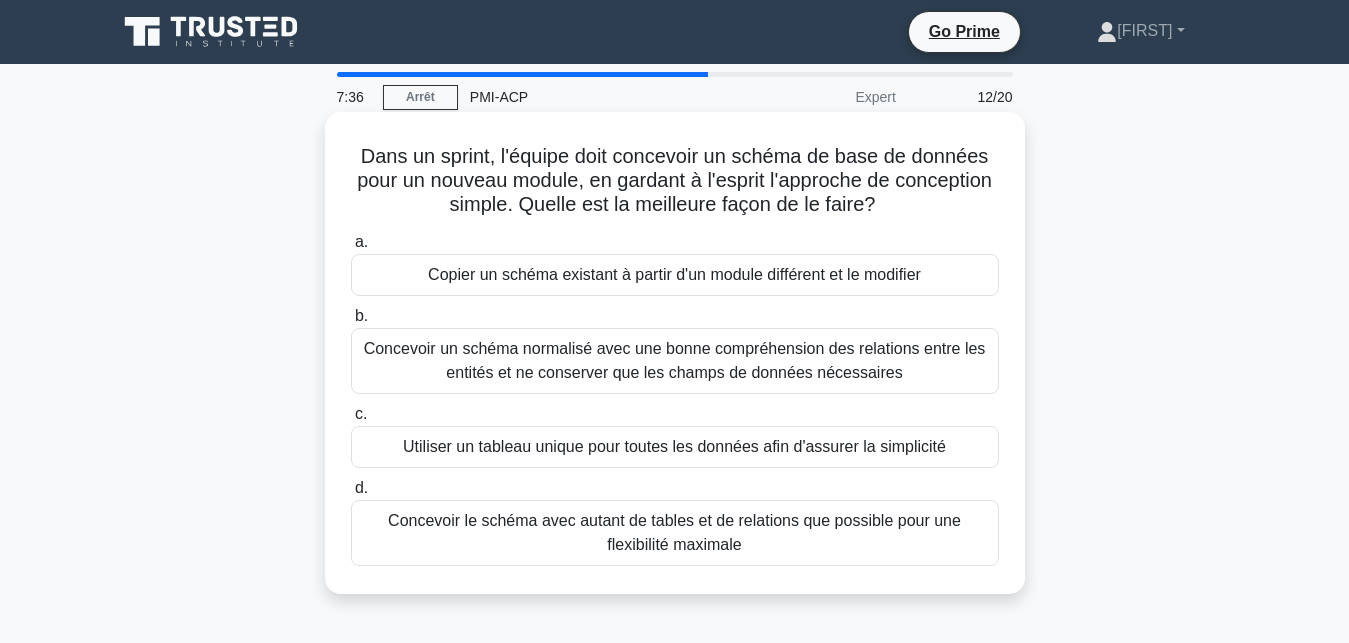 click on "Concevoir le schéma avec autant de tables et de relations que possible pour une flexibilité maximale" at bounding box center (675, 533) 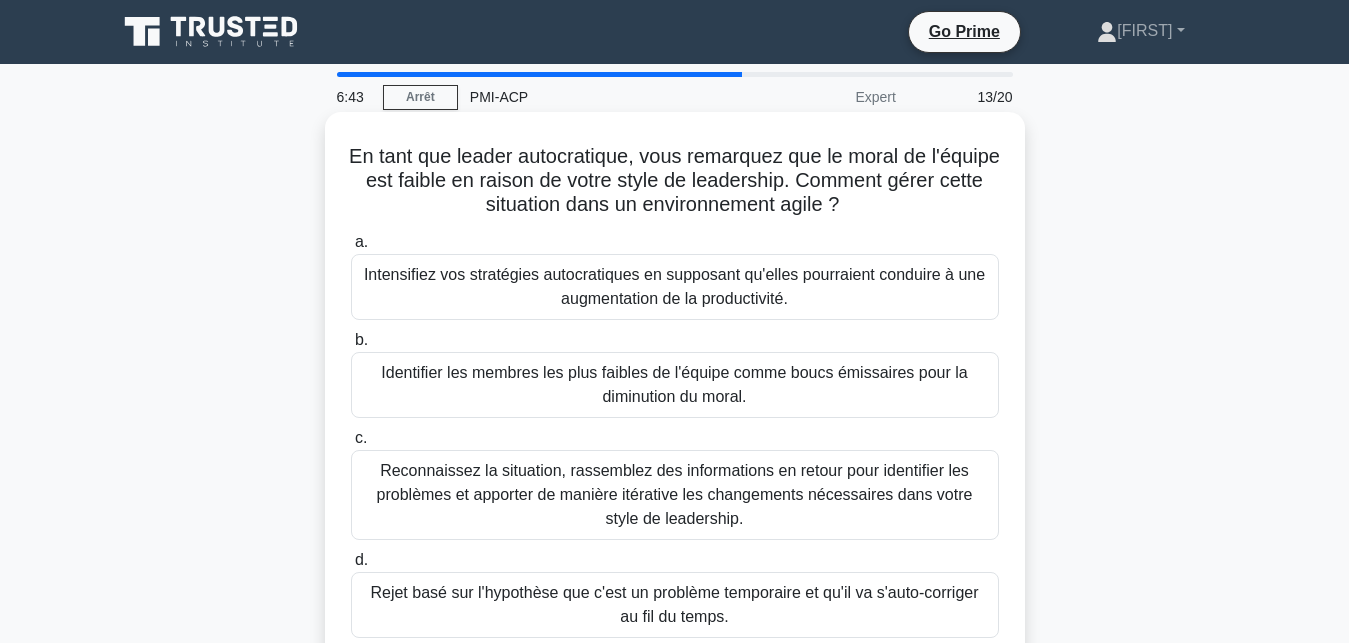 click on "Reconnaissez la situation, rassemblez des informations en retour pour identifier les problèmes et apporter de manière itérative les changements nécessaires dans votre style de leadership." at bounding box center [675, 495] 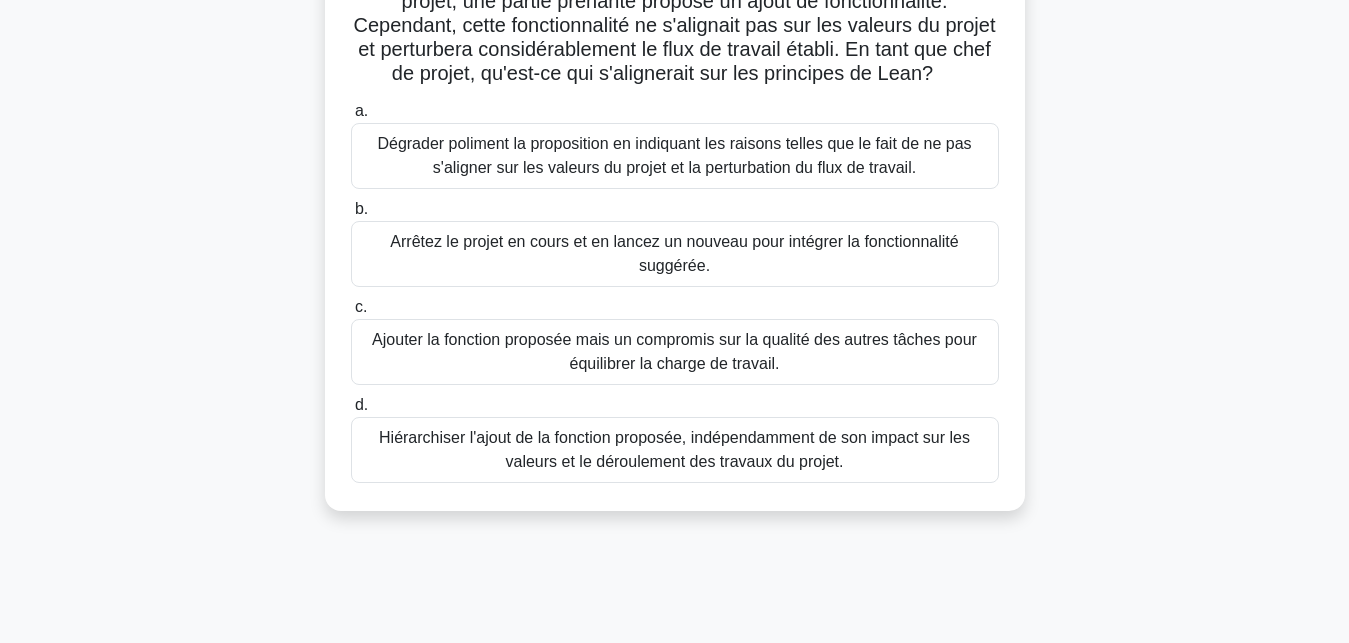 scroll, scrollTop: 155, scrollLeft: 0, axis: vertical 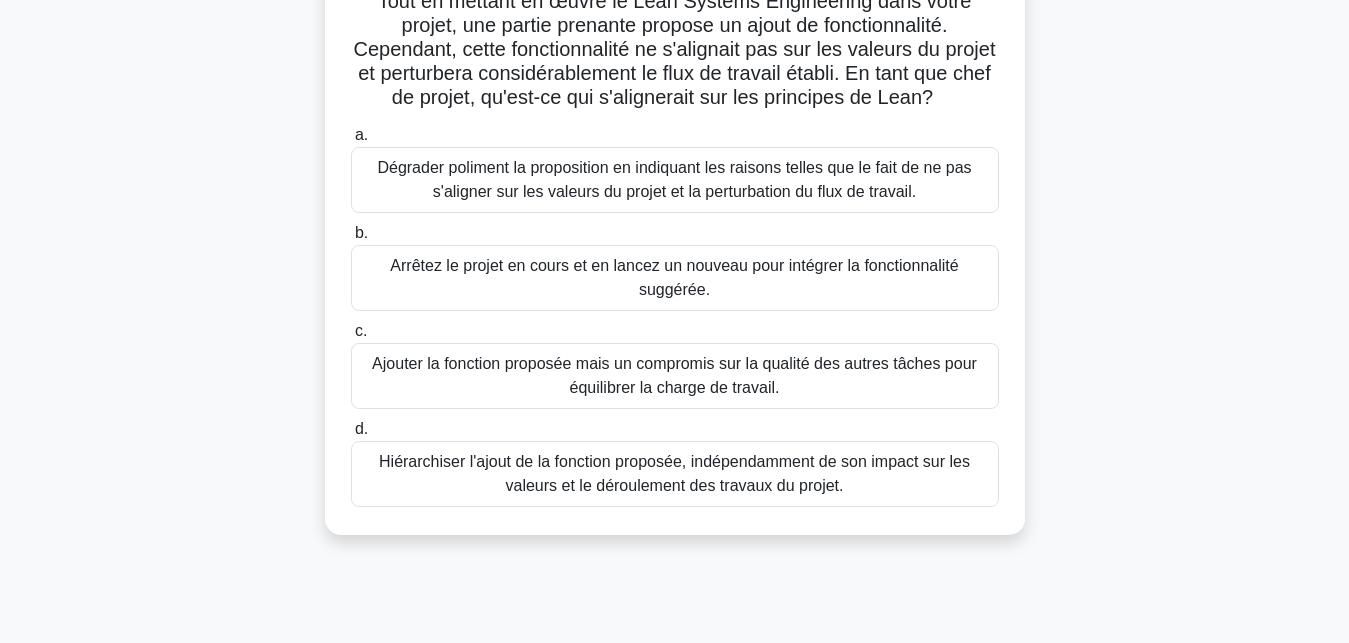 click on "Dégrader poliment la proposition en indiquant les raisons telles que le fait de ne pas s'aligner sur les valeurs du projet et la perturbation du flux de travail." at bounding box center [675, 180] 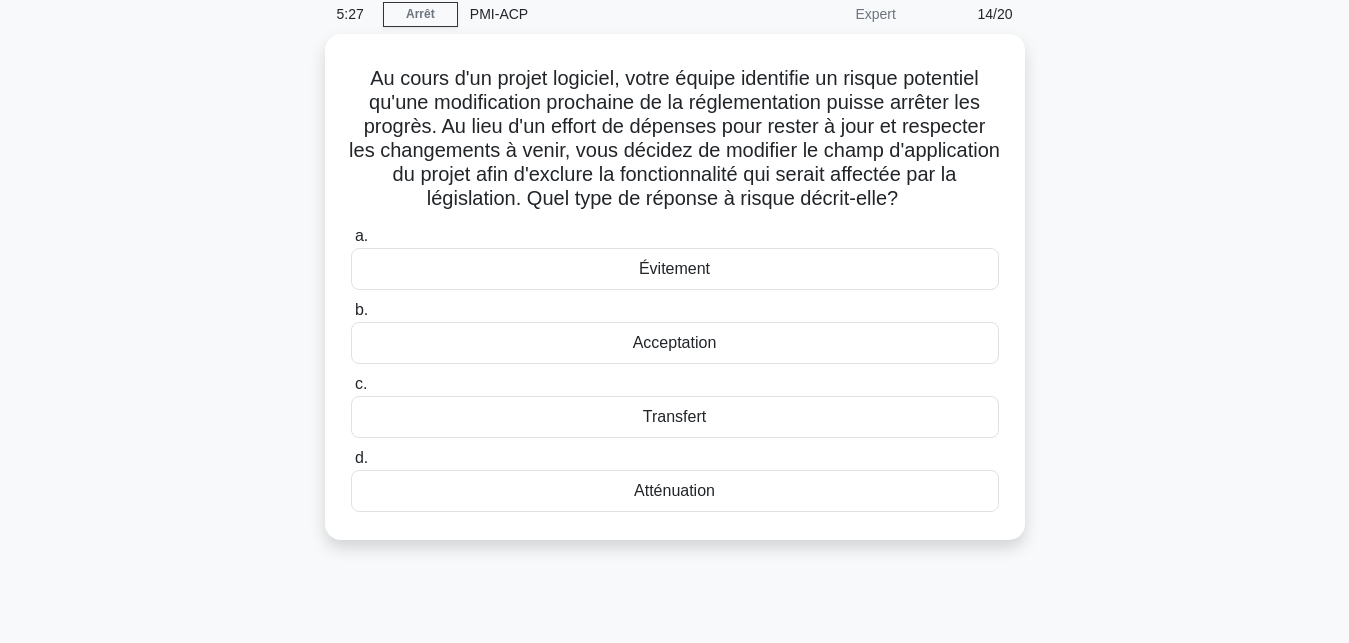 scroll, scrollTop: 84, scrollLeft: 0, axis: vertical 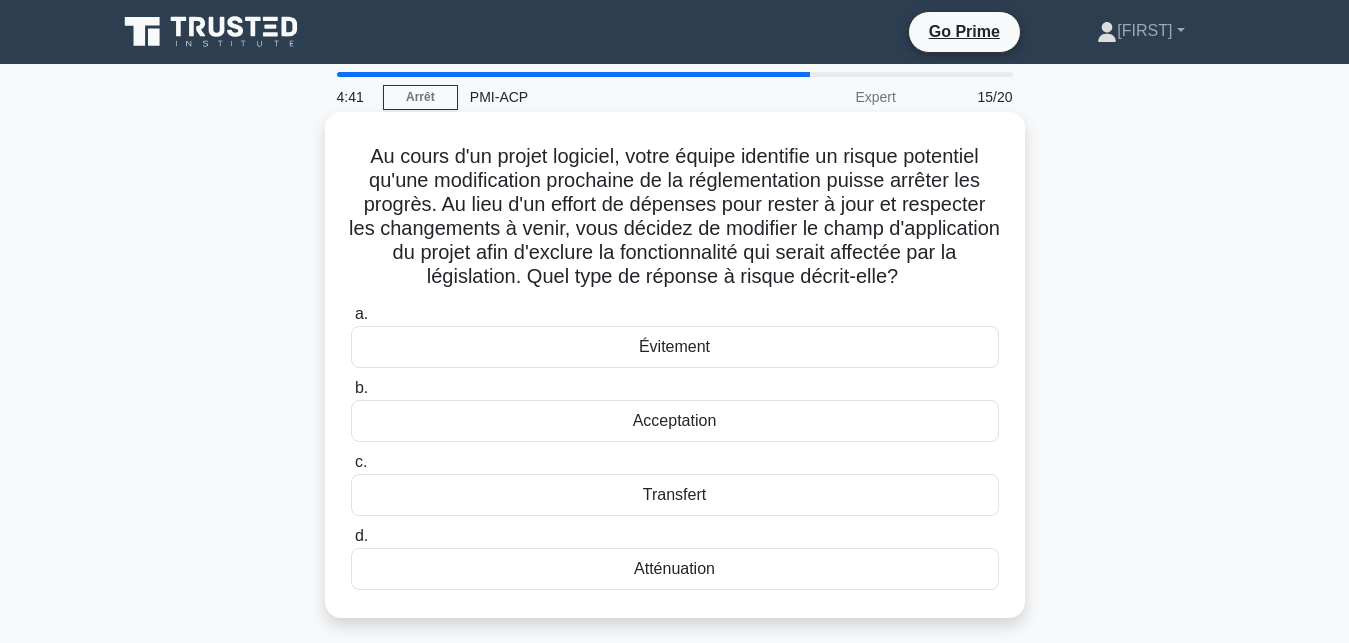 click on "Évitement" at bounding box center [675, 347] 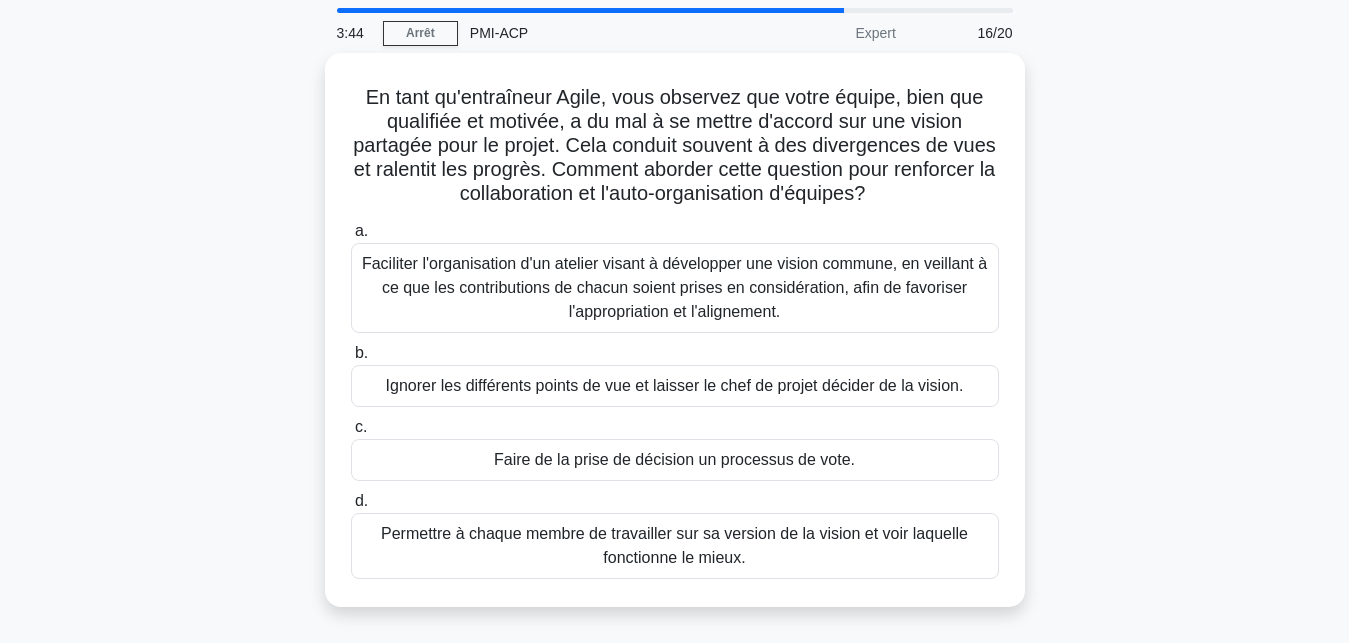 scroll, scrollTop: 67, scrollLeft: 0, axis: vertical 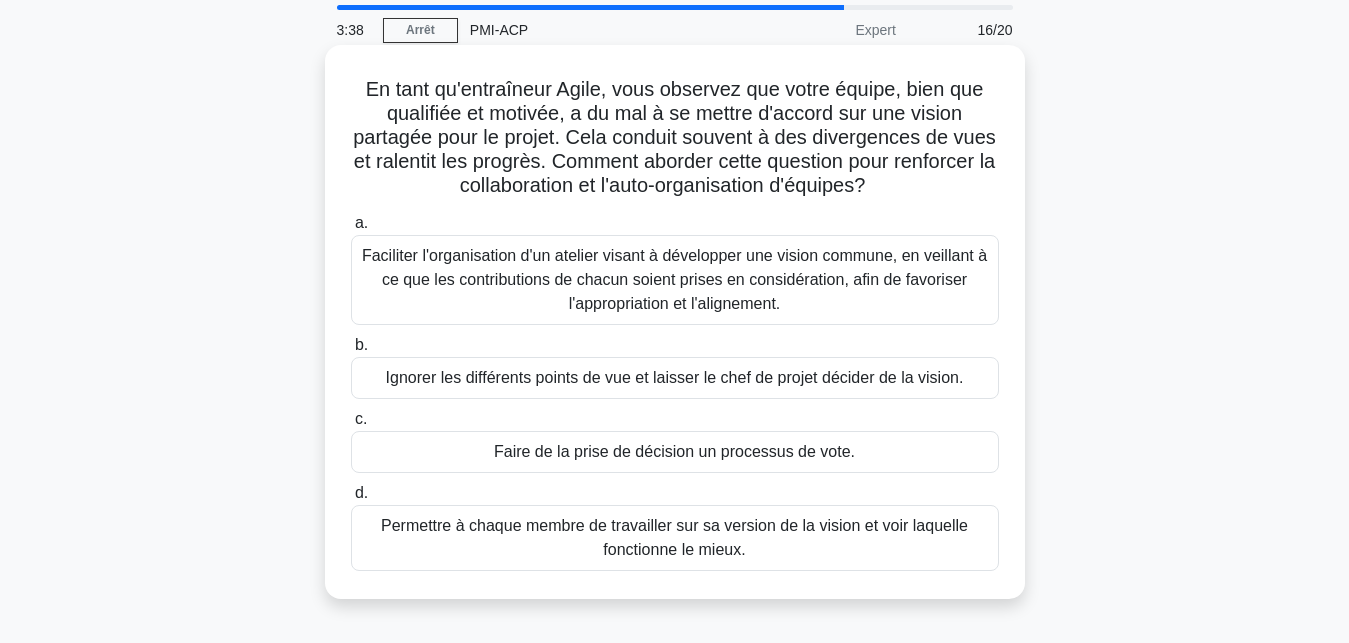 click on "Faciliter l'organisation d'un atelier visant à développer une vision commune, en veillant à ce que les contributions de chacun soient prises en considération, afin de favoriser l'appropriation et l'alignement." at bounding box center (675, 280) 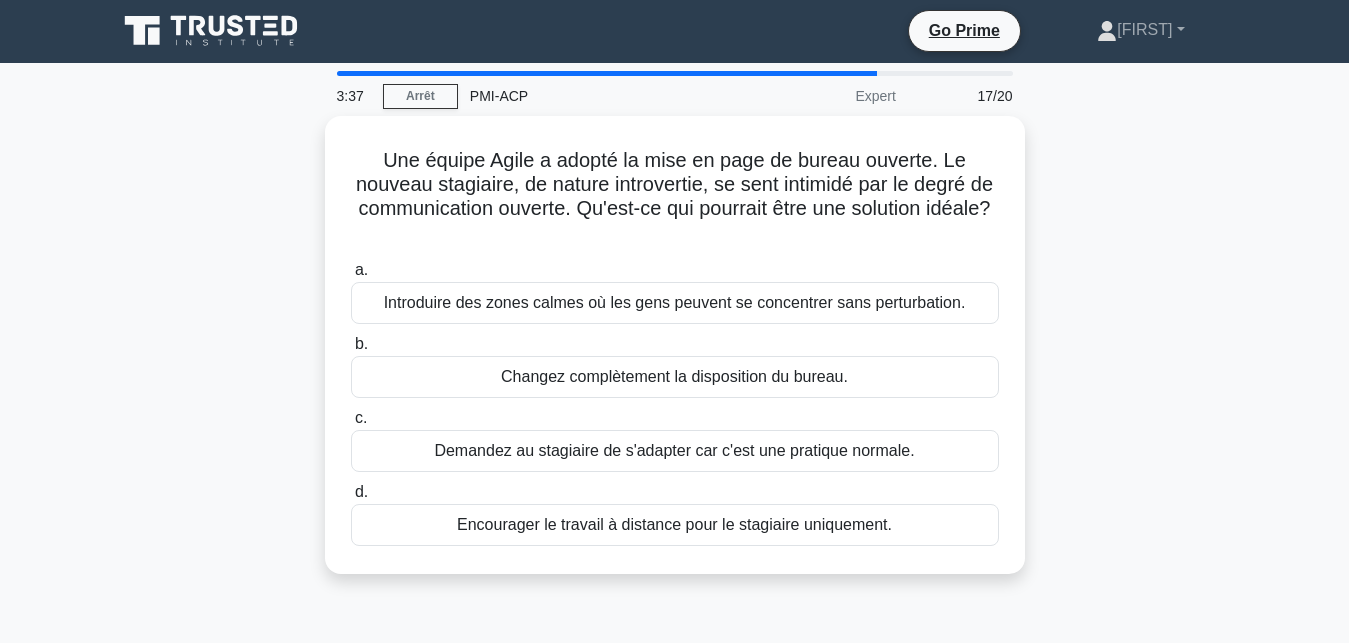 scroll, scrollTop: 0, scrollLeft: 0, axis: both 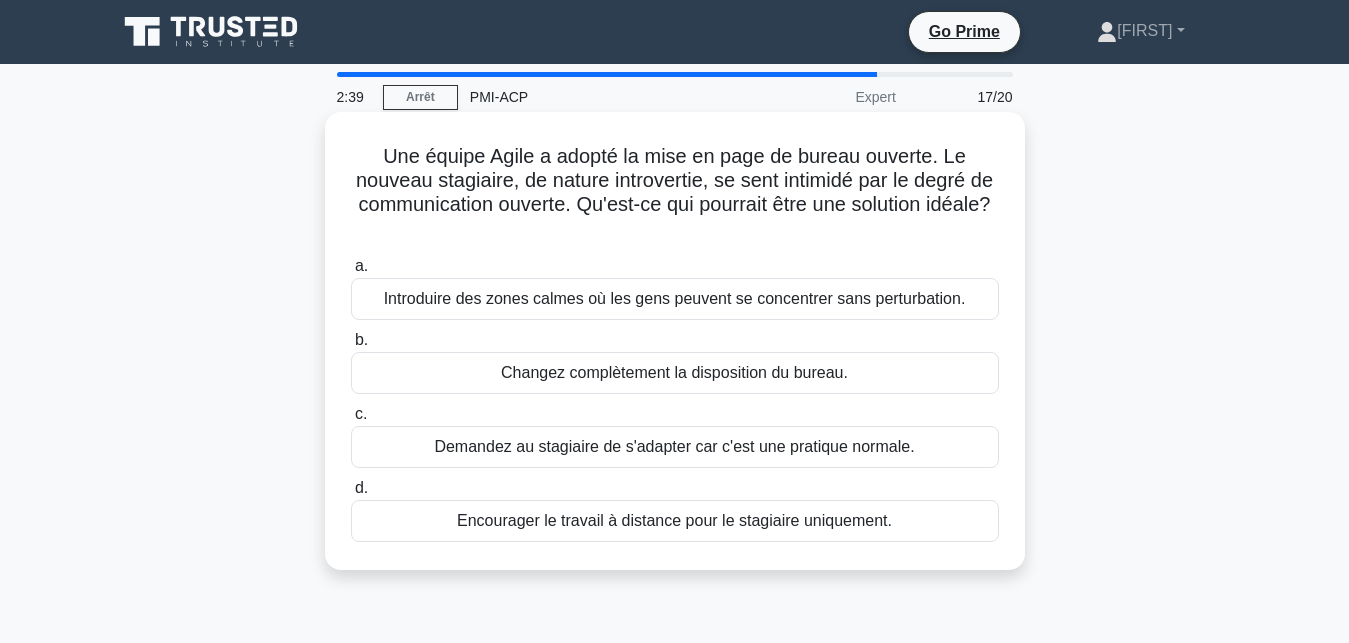 click on "Demandez au stagiaire de s'adapter car c'est une pratique normale." at bounding box center [675, 447] 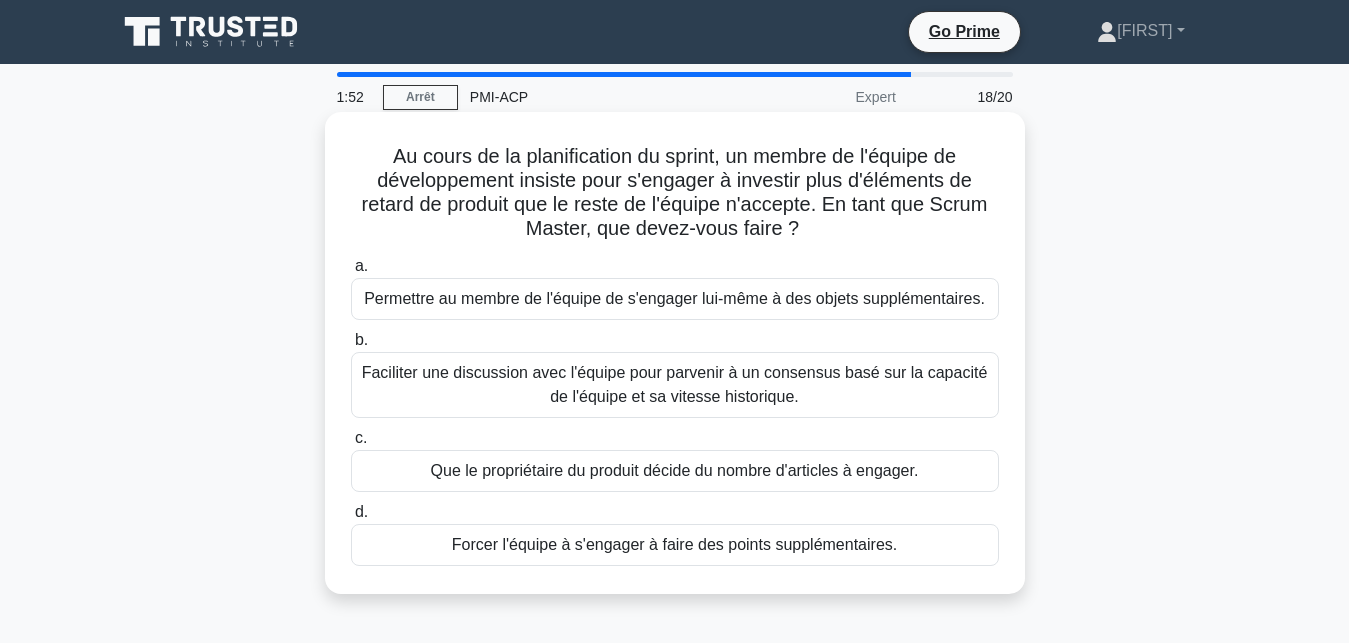 click on "Faciliter une discussion avec l'équipe pour parvenir à un consensus basé sur la capacité de l'équipe et sa vitesse historique." at bounding box center [675, 385] 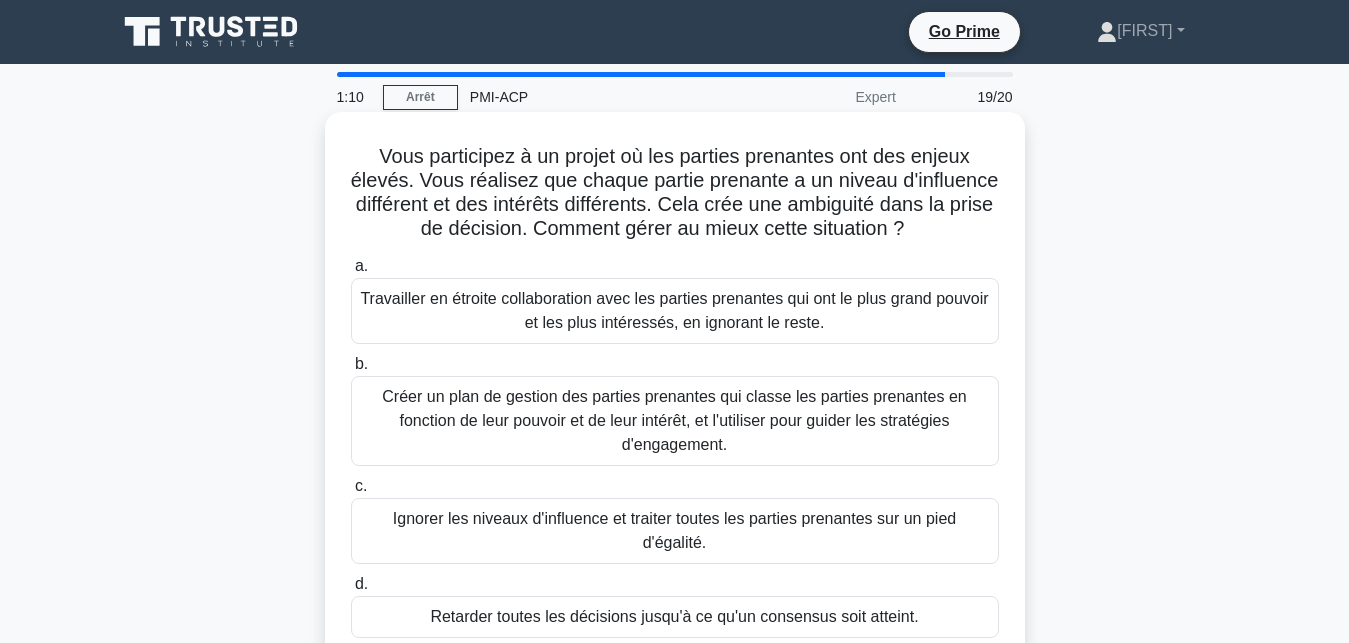 click on "Créer un plan de gestion des parties prenantes qui classe les parties prenantes en fonction de leur pouvoir et de leur intérêt, et l'utiliser pour guider les stratégies d'engagement." at bounding box center [675, 421] 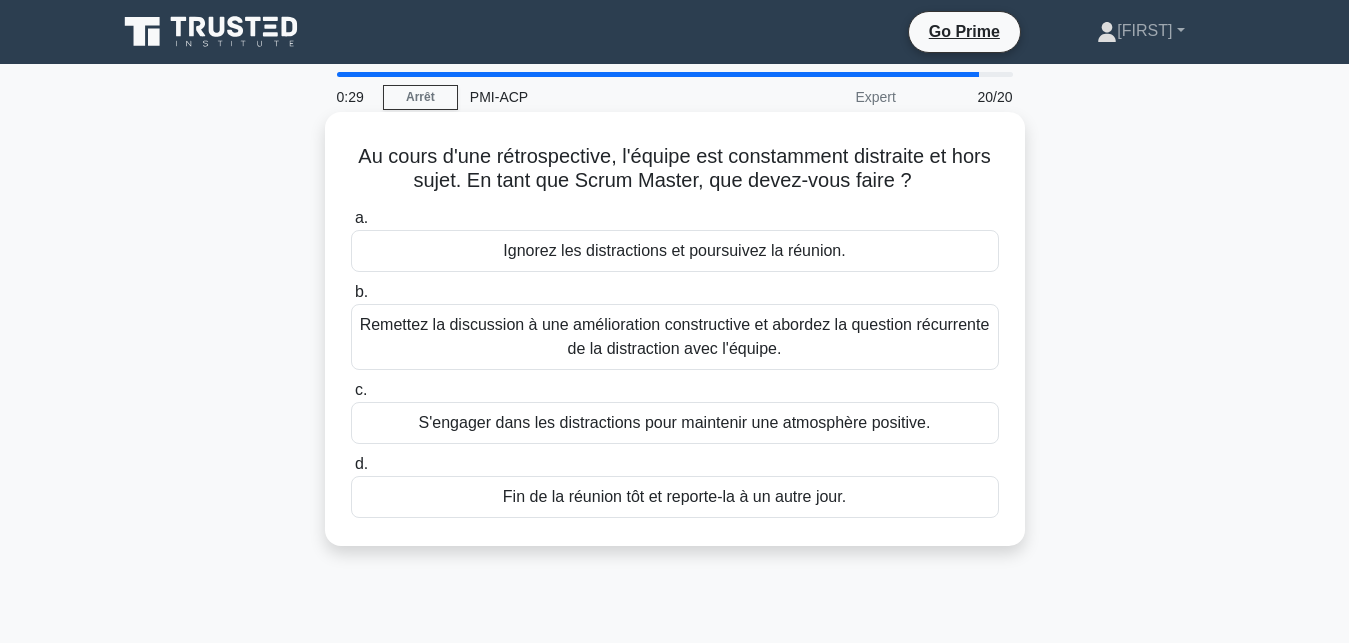 click on "Remettez la discussion à une amélioration constructive et abordez la question récurrente de la distraction avec l'équipe." at bounding box center (675, 337) 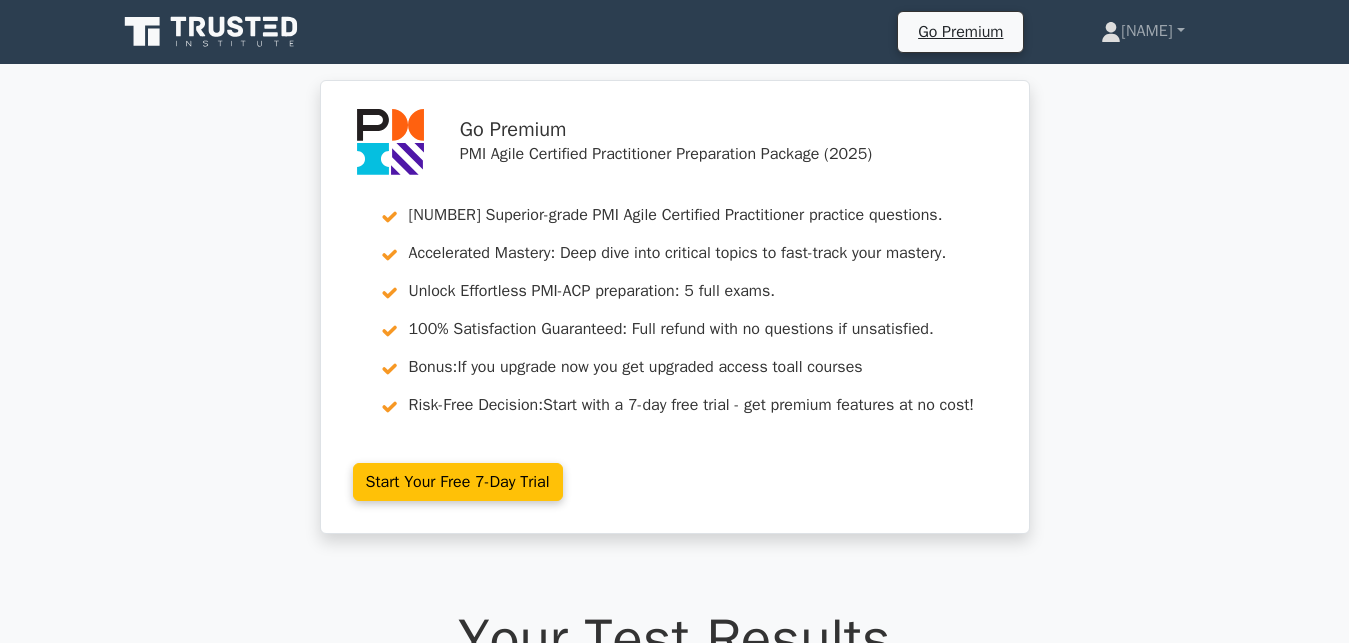scroll, scrollTop: 0, scrollLeft: 0, axis: both 